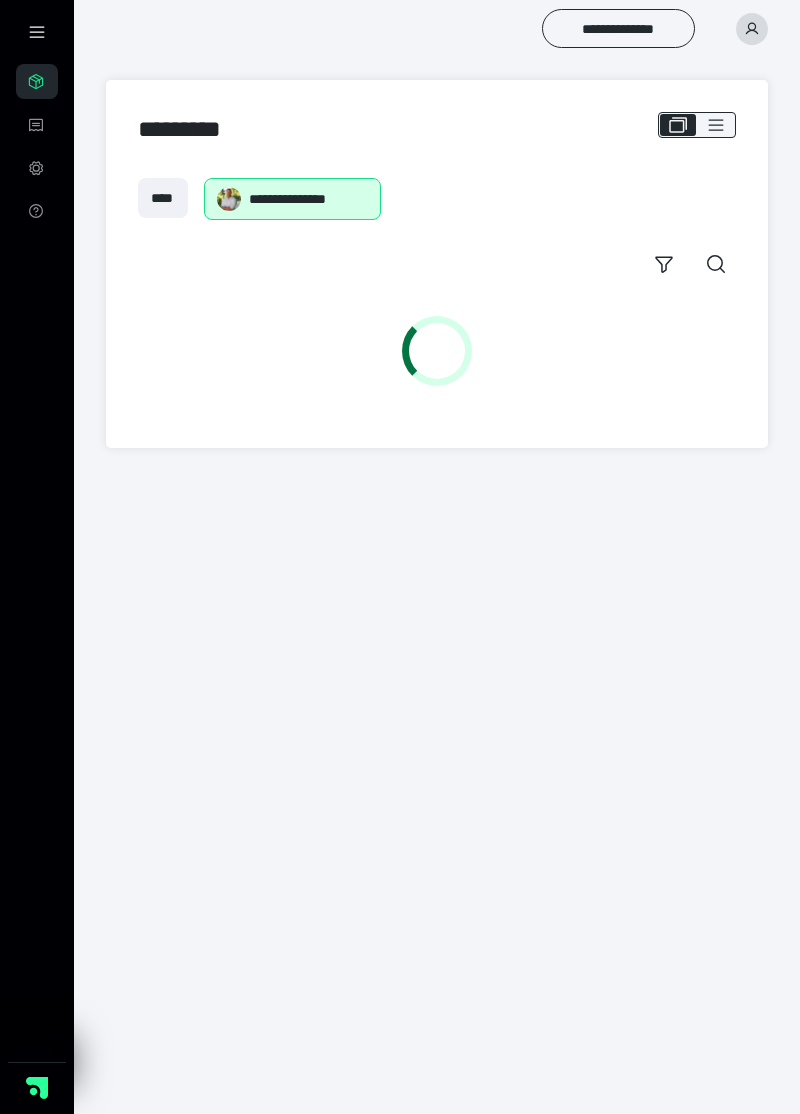 scroll, scrollTop: 0, scrollLeft: 0, axis: both 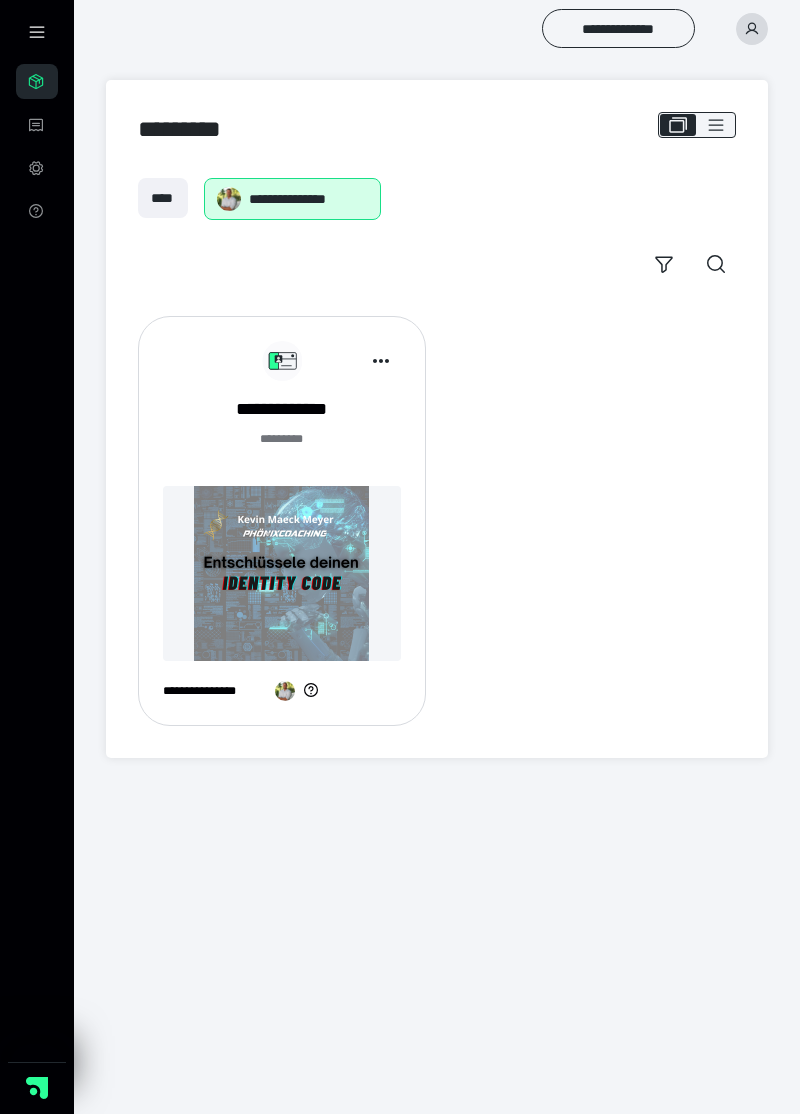 click at bounding box center (282, 573) 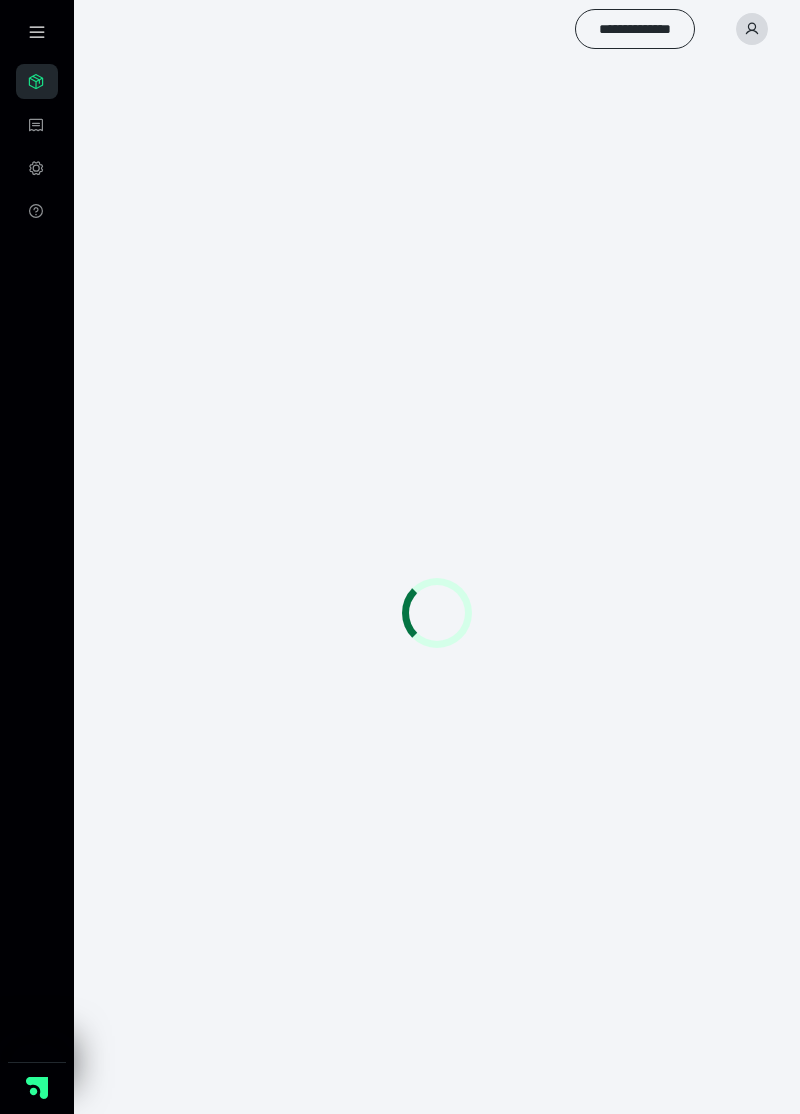 scroll, scrollTop: 0, scrollLeft: 0, axis: both 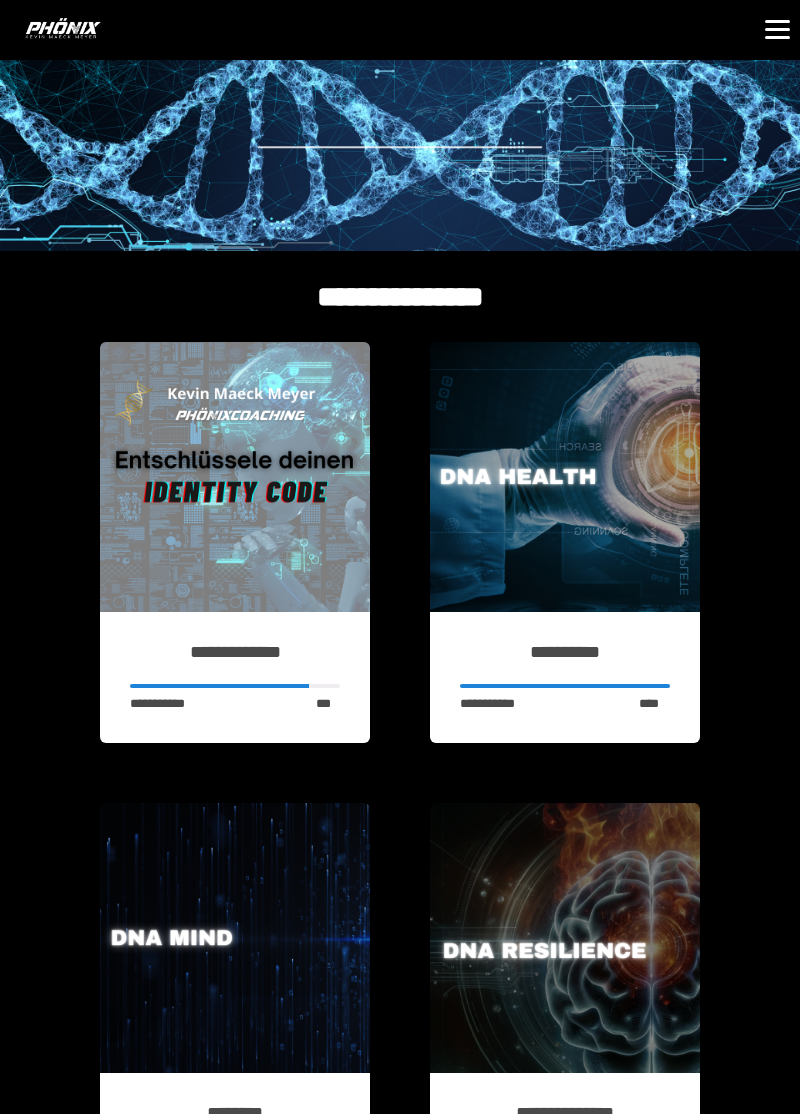 click at bounding box center (219, 686) 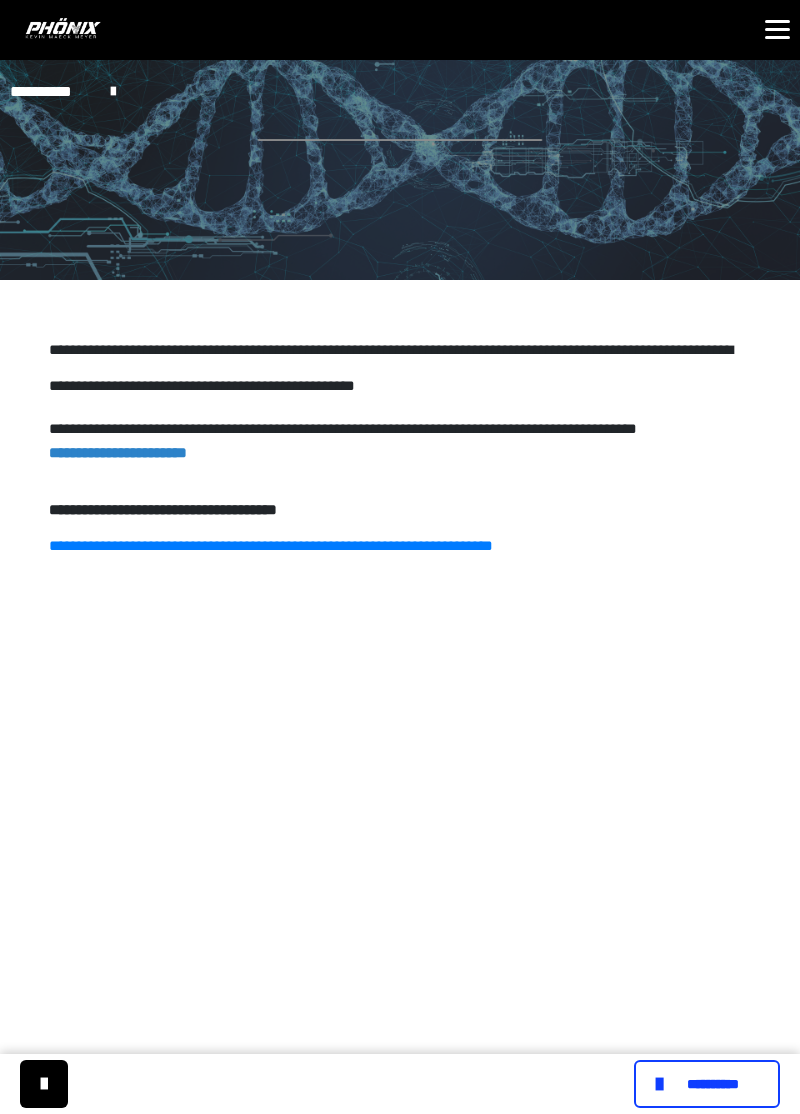 click on "**********" at bounding box center [707, 1084] 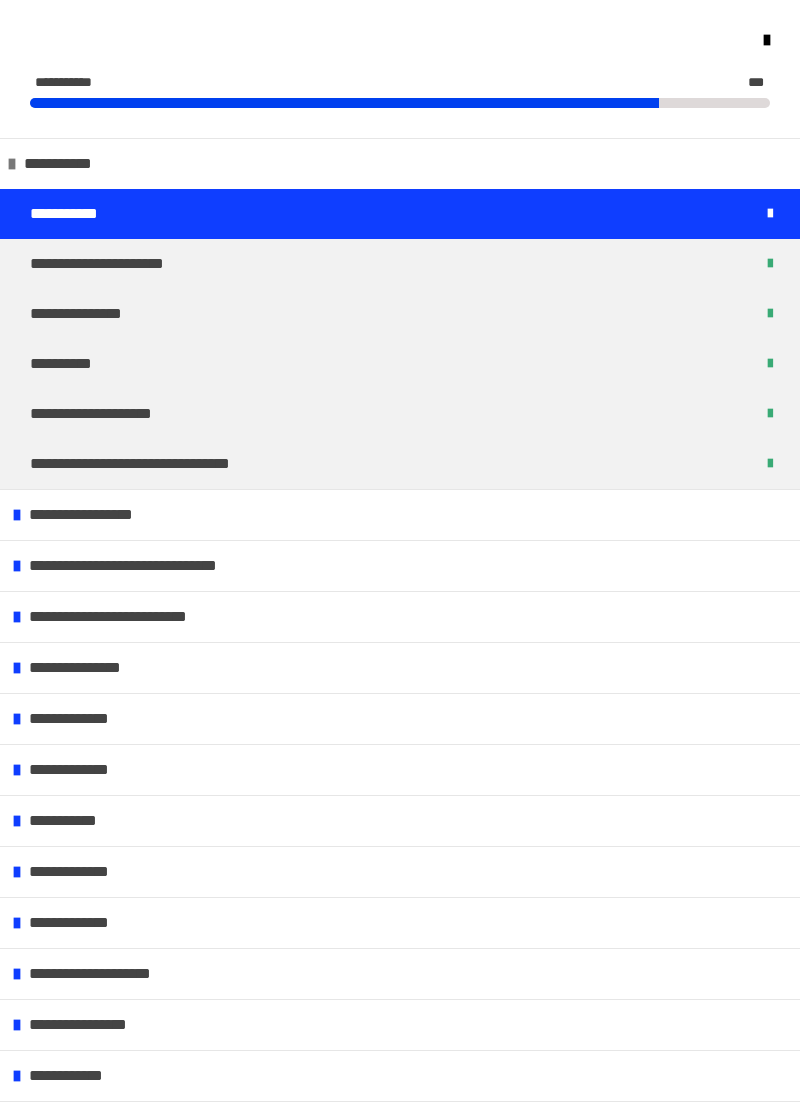 scroll, scrollTop: 320, scrollLeft: 0, axis: vertical 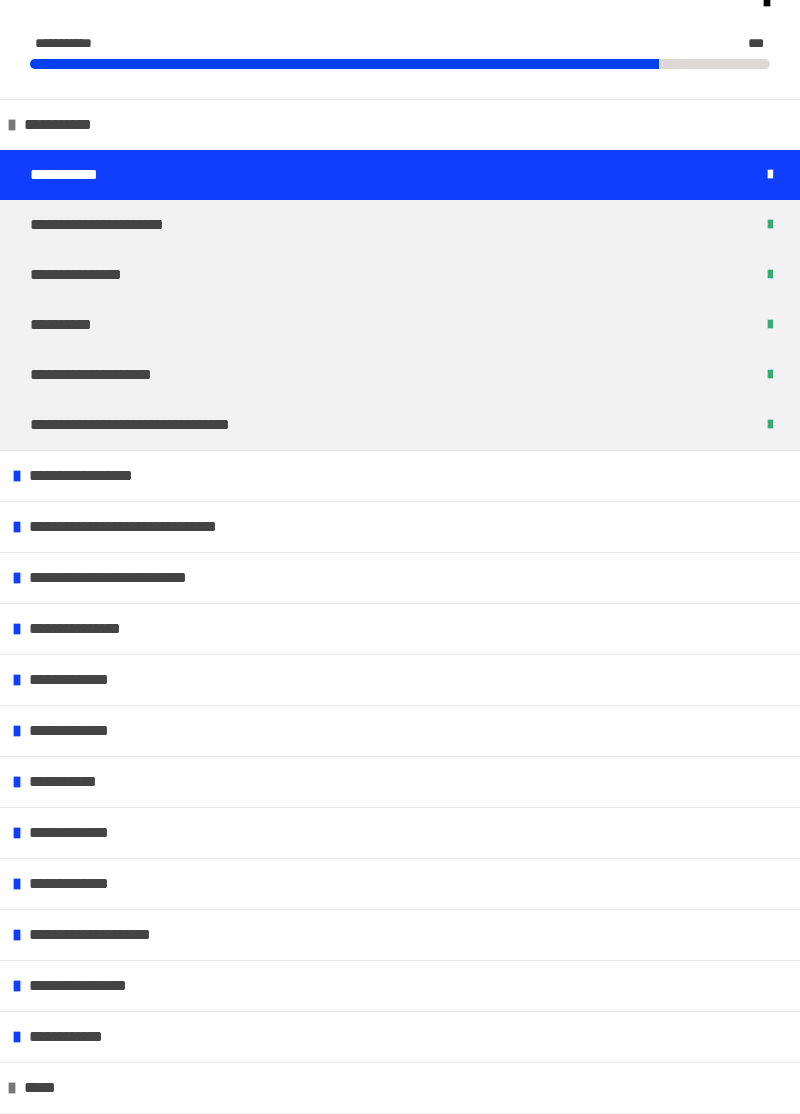 click on "**********" at bounding box center (91, 986) 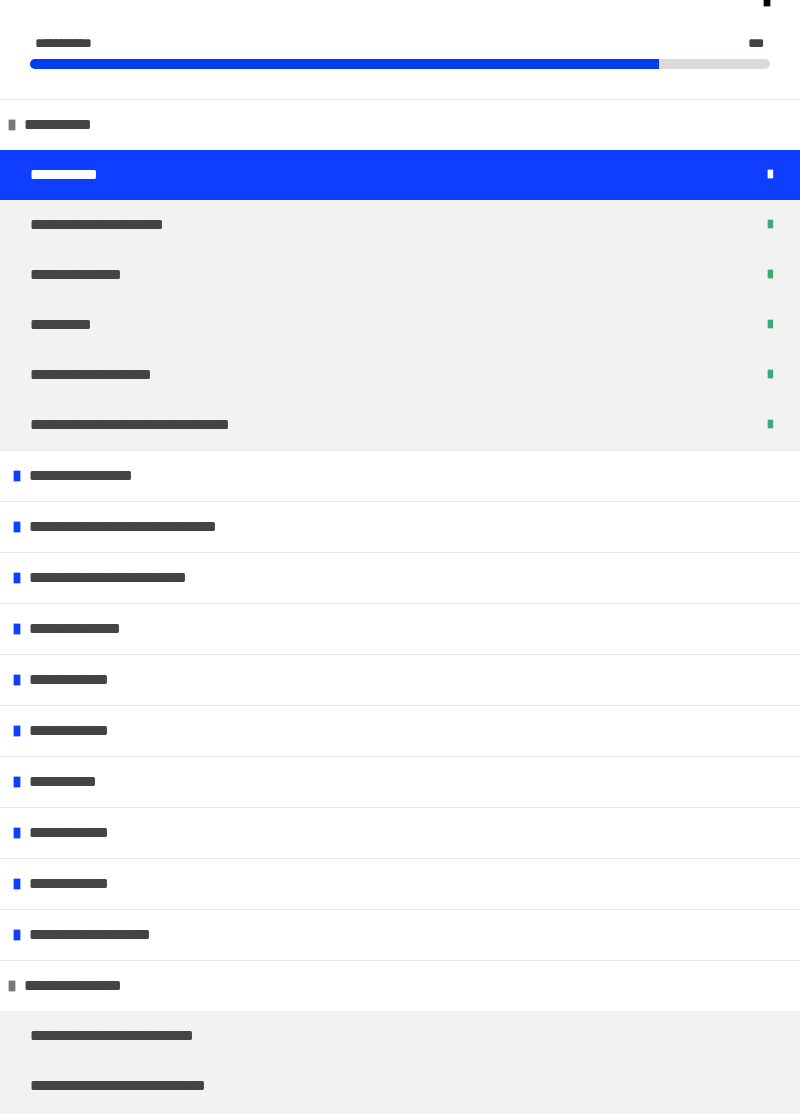 scroll, scrollTop: 239, scrollLeft: 0, axis: vertical 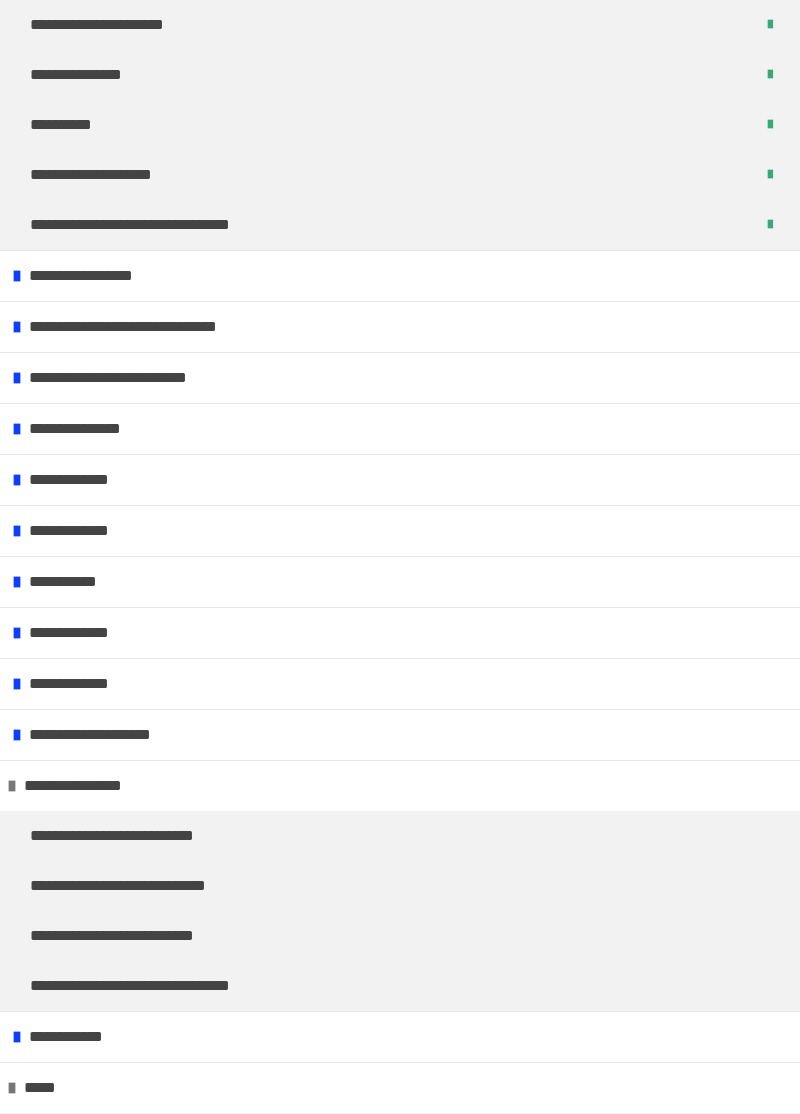 click on "**********" at bounding box center (103, 735) 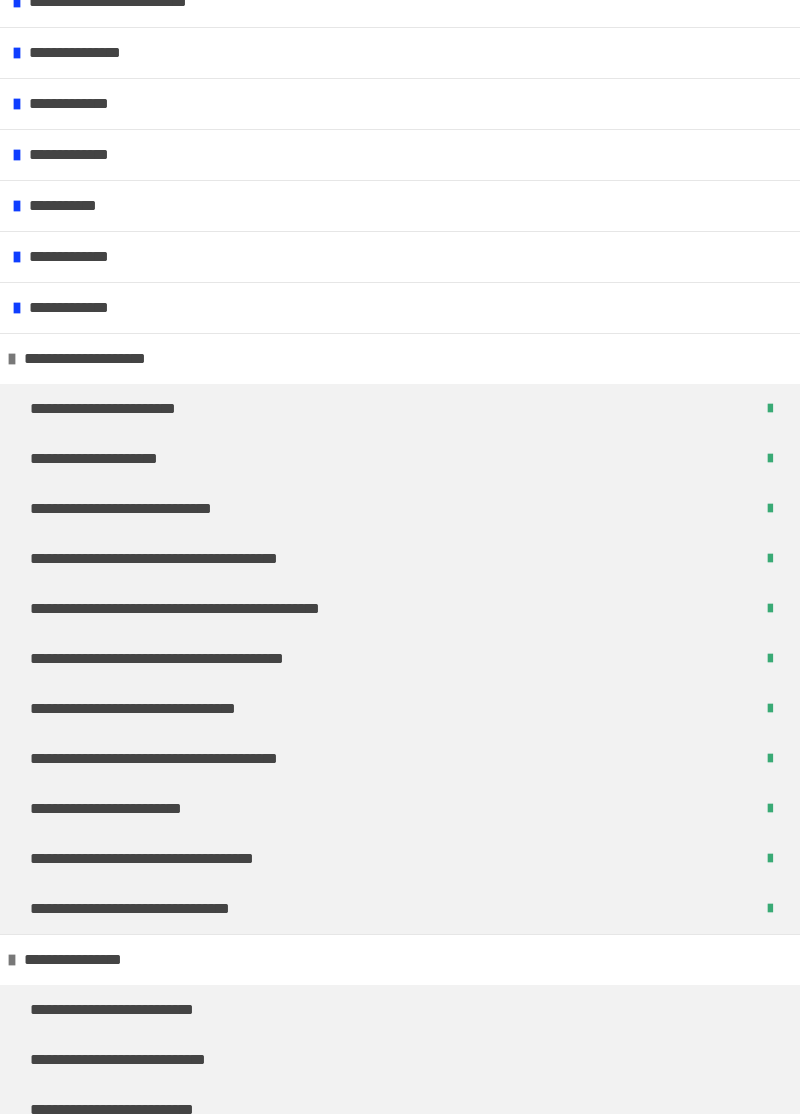 scroll, scrollTop: 601, scrollLeft: 0, axis: vertical 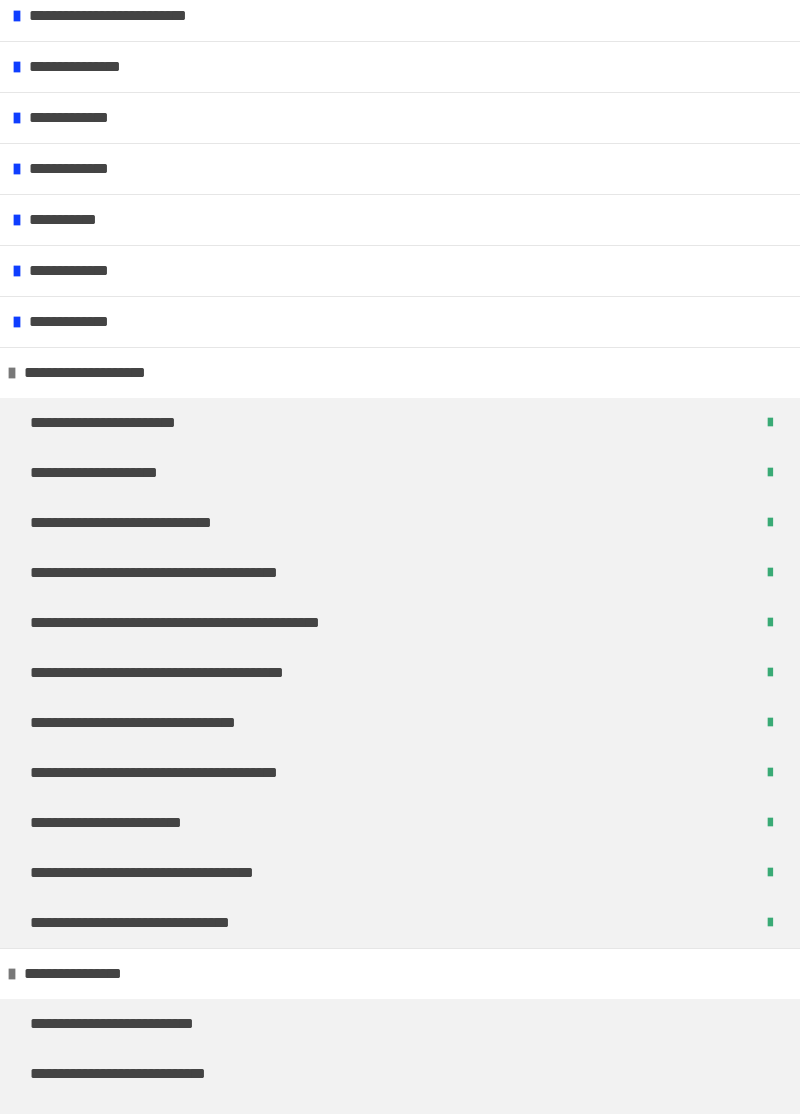 click on "**********" at bounding box center (98, 373) 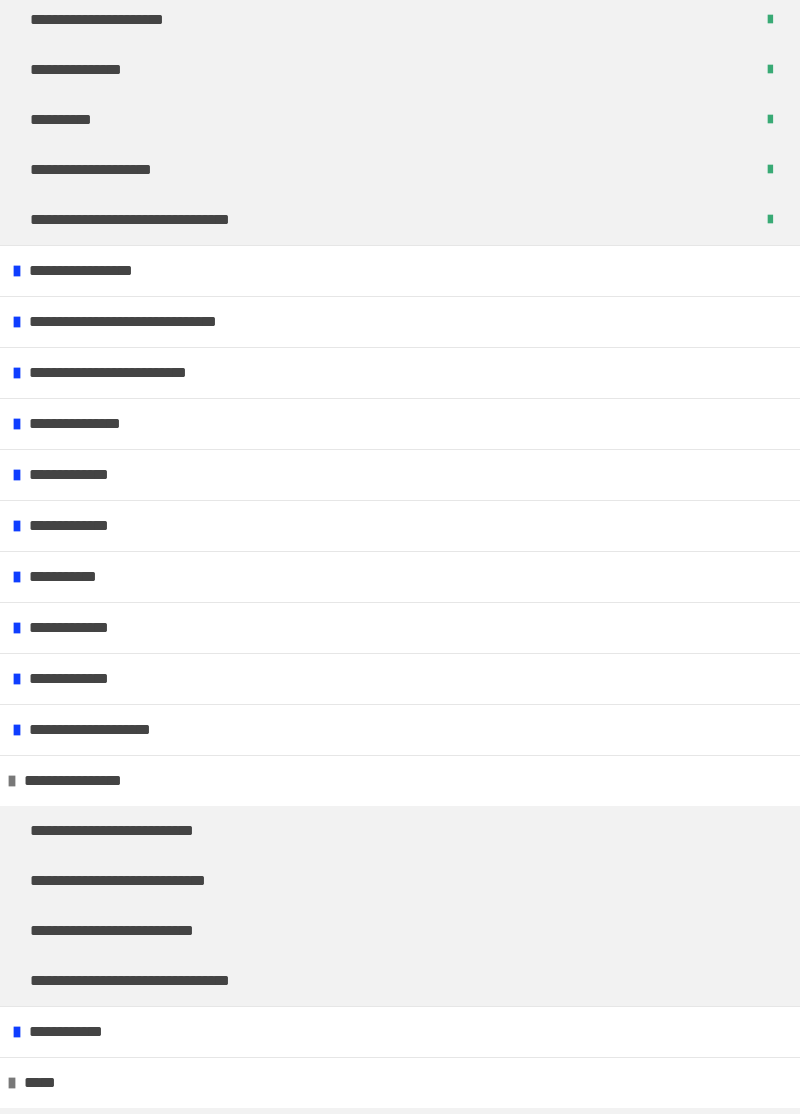 scroll, scrollTop: 239, scrollLeft: 0, axis: vertical 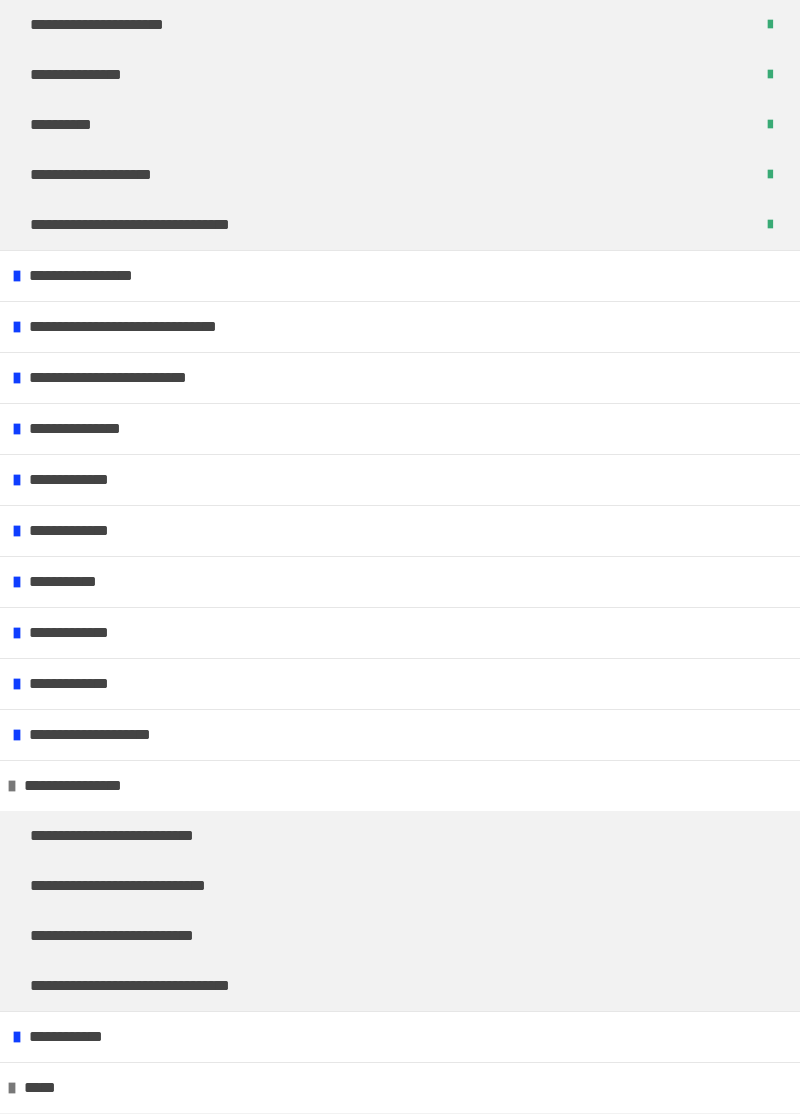 click on "**********" at bounding box center [129, 836] 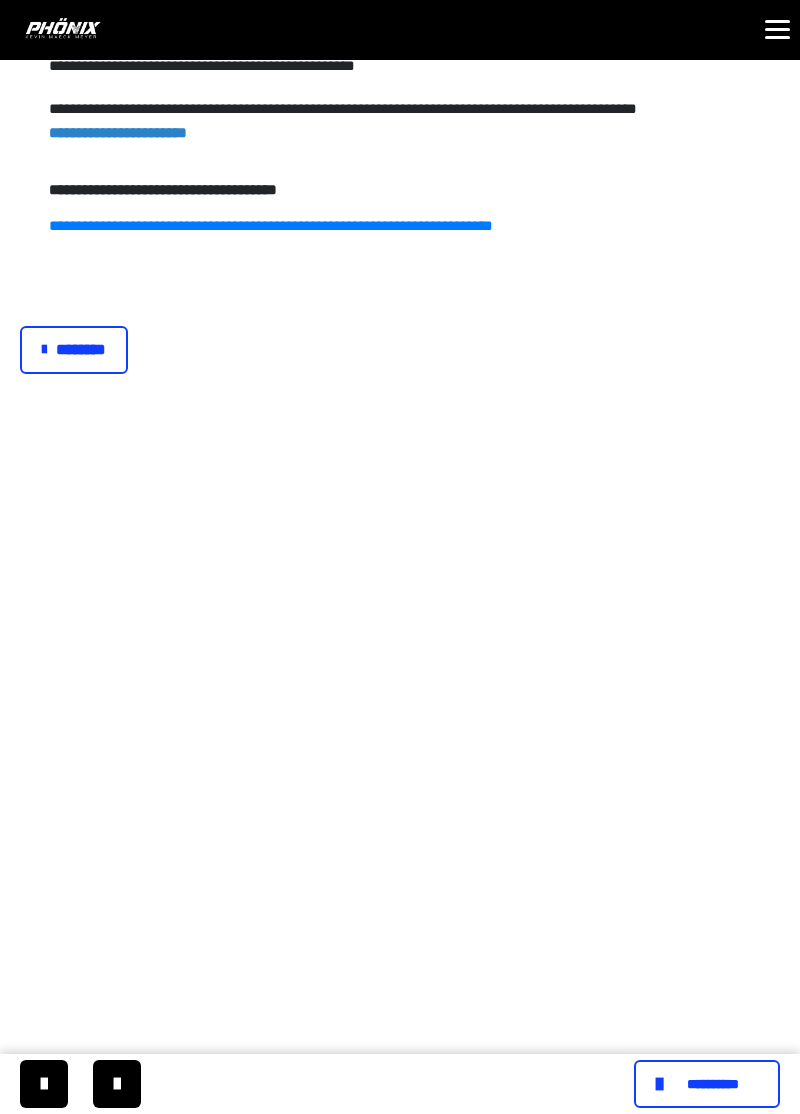 scroll, scrollTop: 0, scrollLeft: 0, axis: both 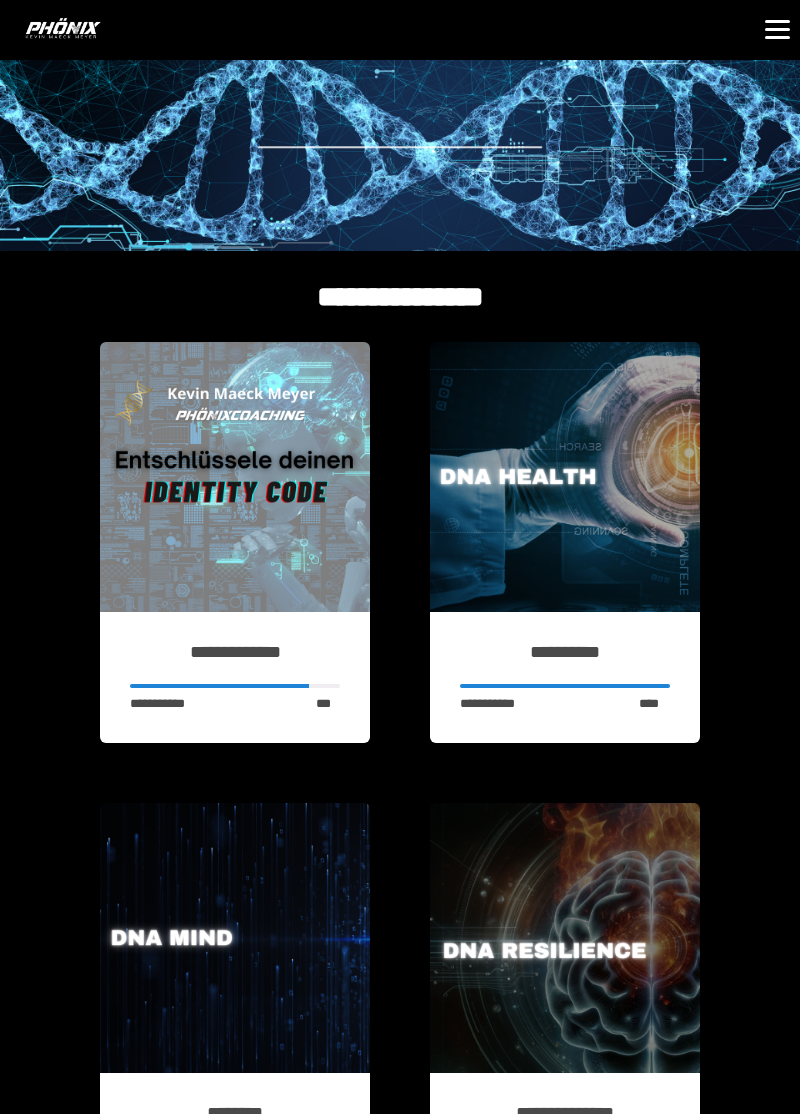 click on "**********" at bounding box center [235, 677] 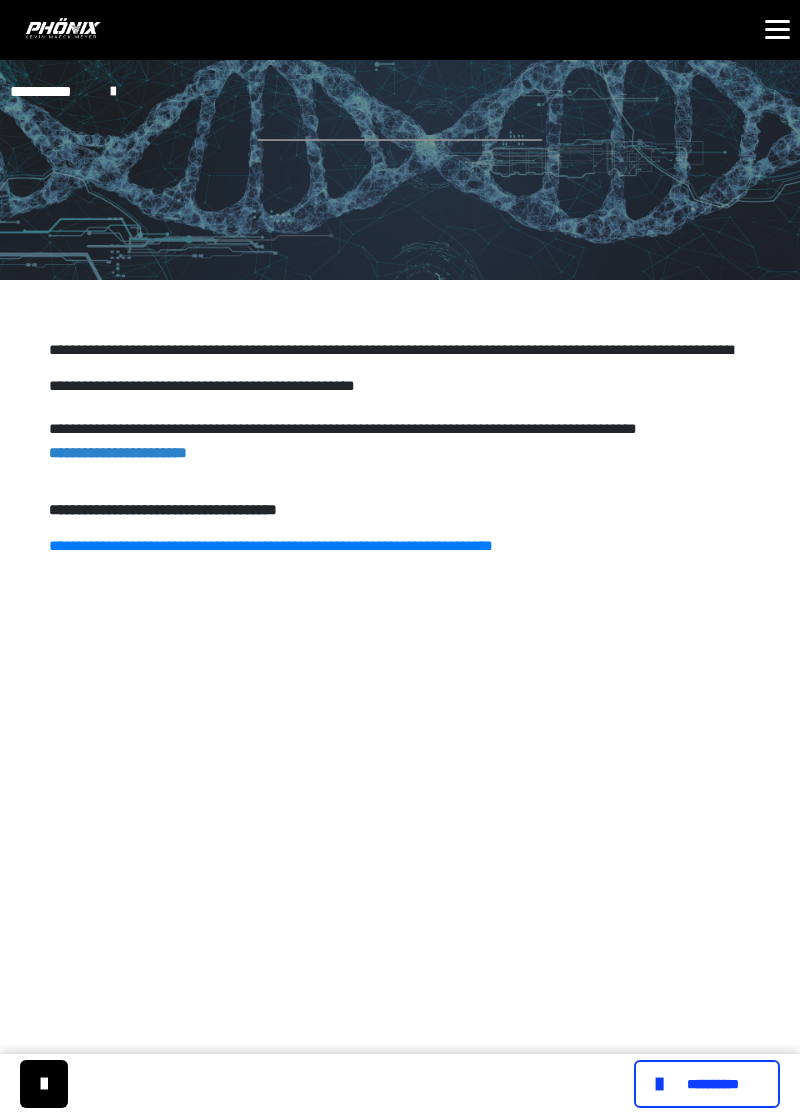 click on "**********" at bounding box center [713, 1084] 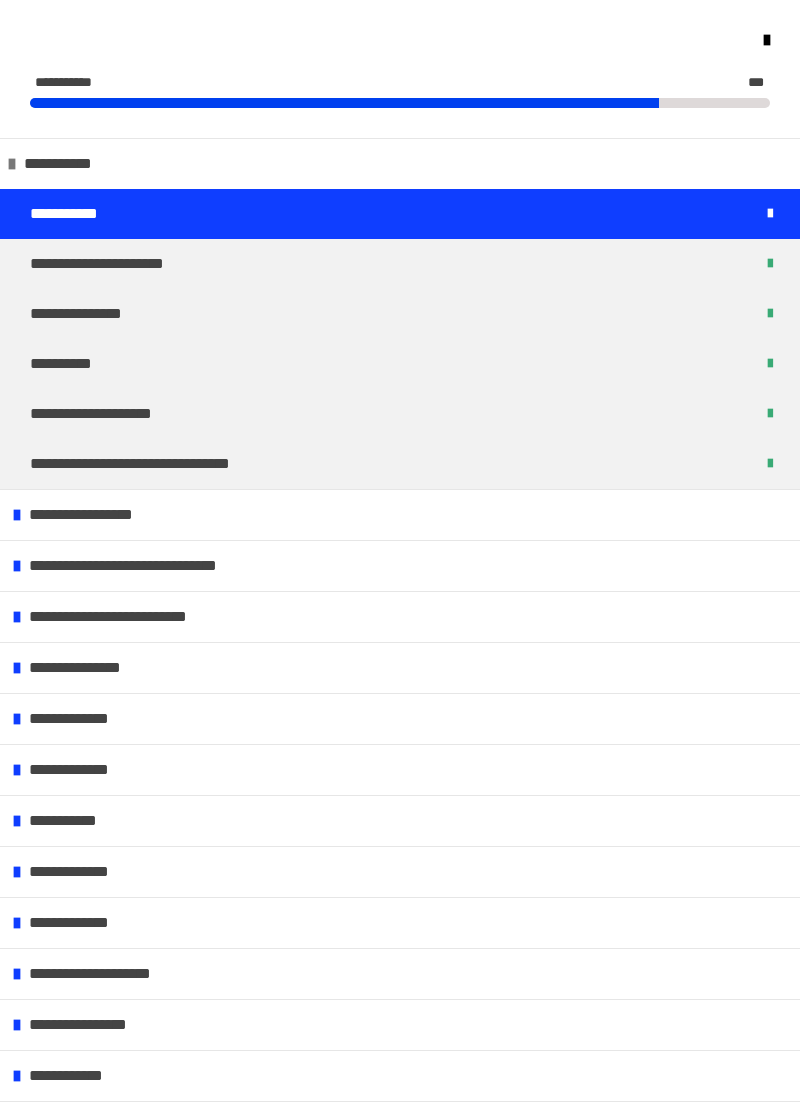 click on "**********" at bounding box center [84, 668] 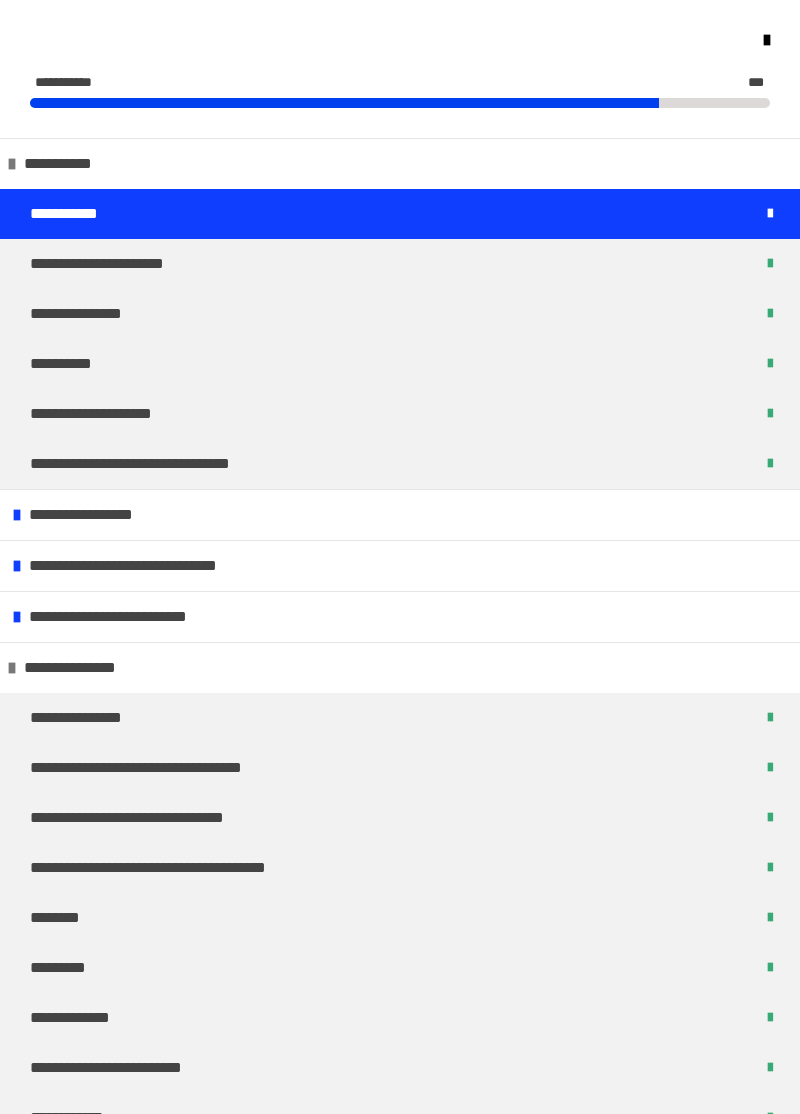 scroll, scrollTop: 320, scrollLeft: 0, axis: vertical 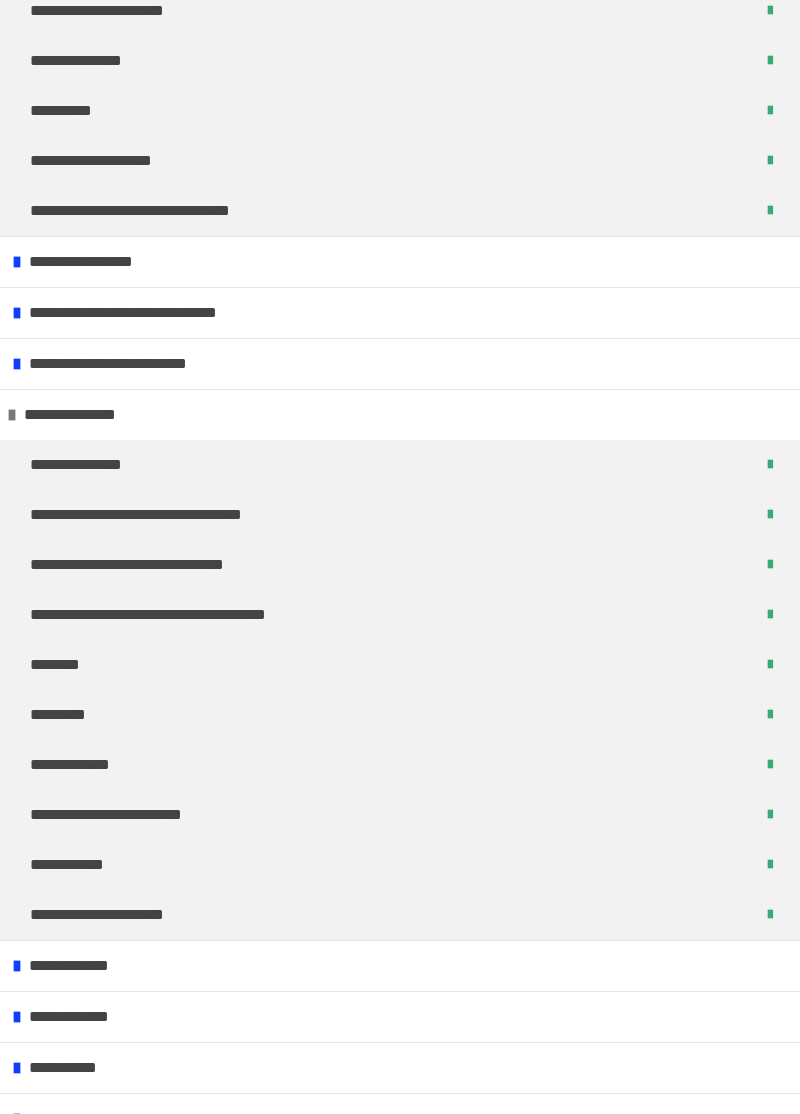 click on "**********" at bounding box center (400, 465) 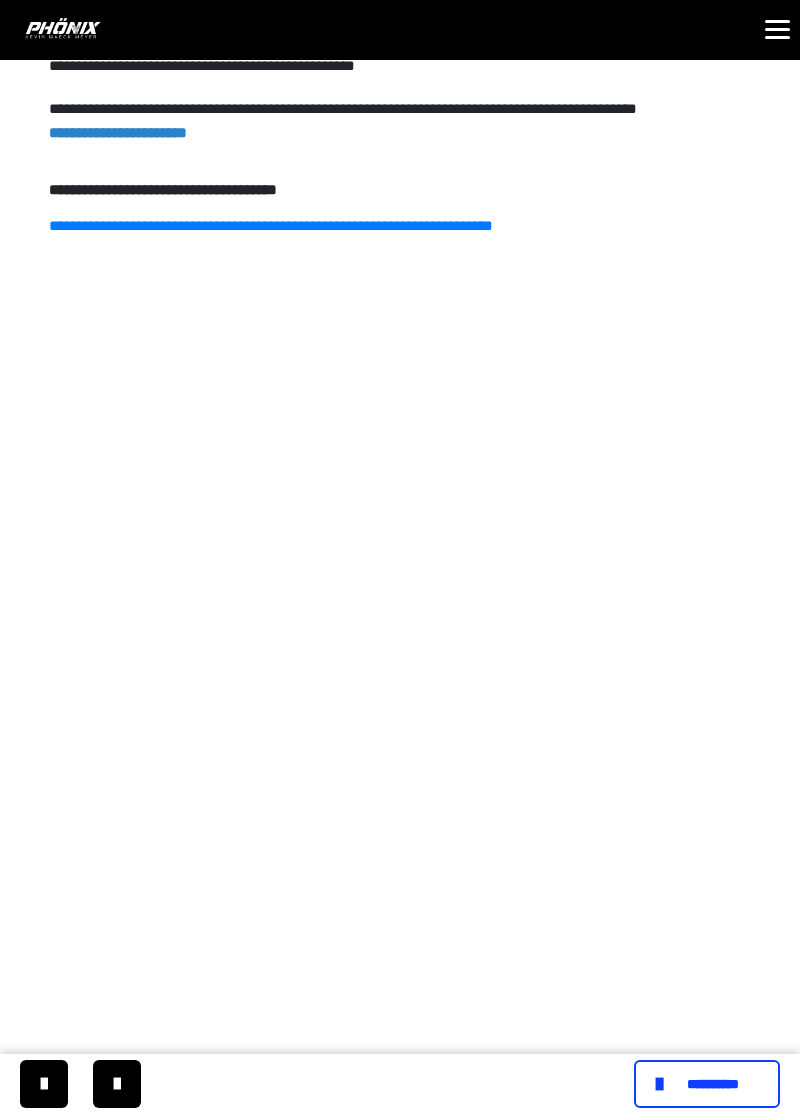 scroll, scrollTop: 0, scrollLeft: 0, axis: both 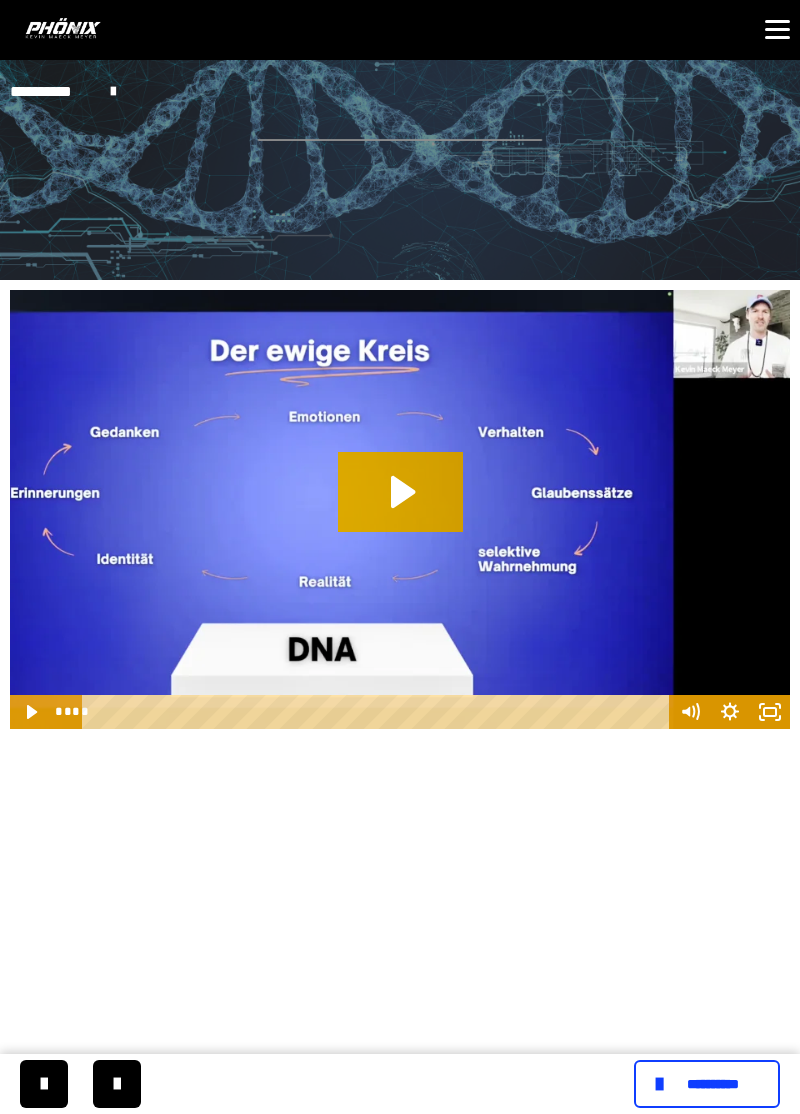 click 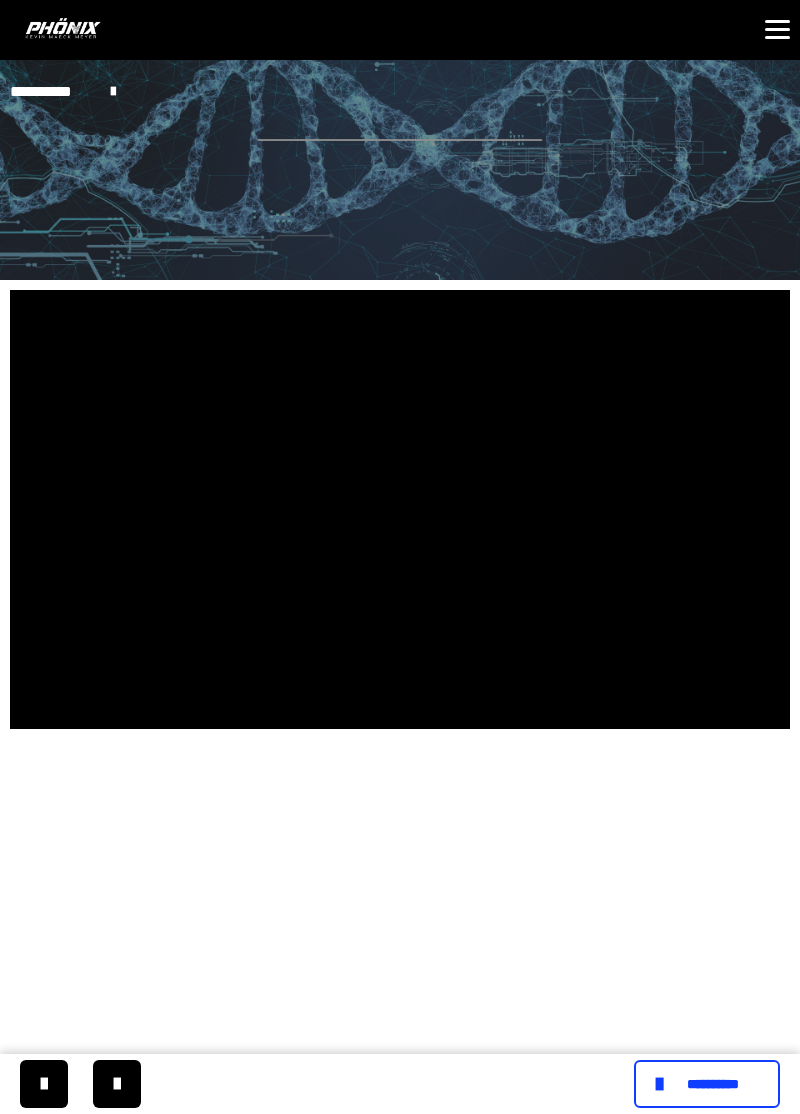 click at bounding box center (117, 1084) 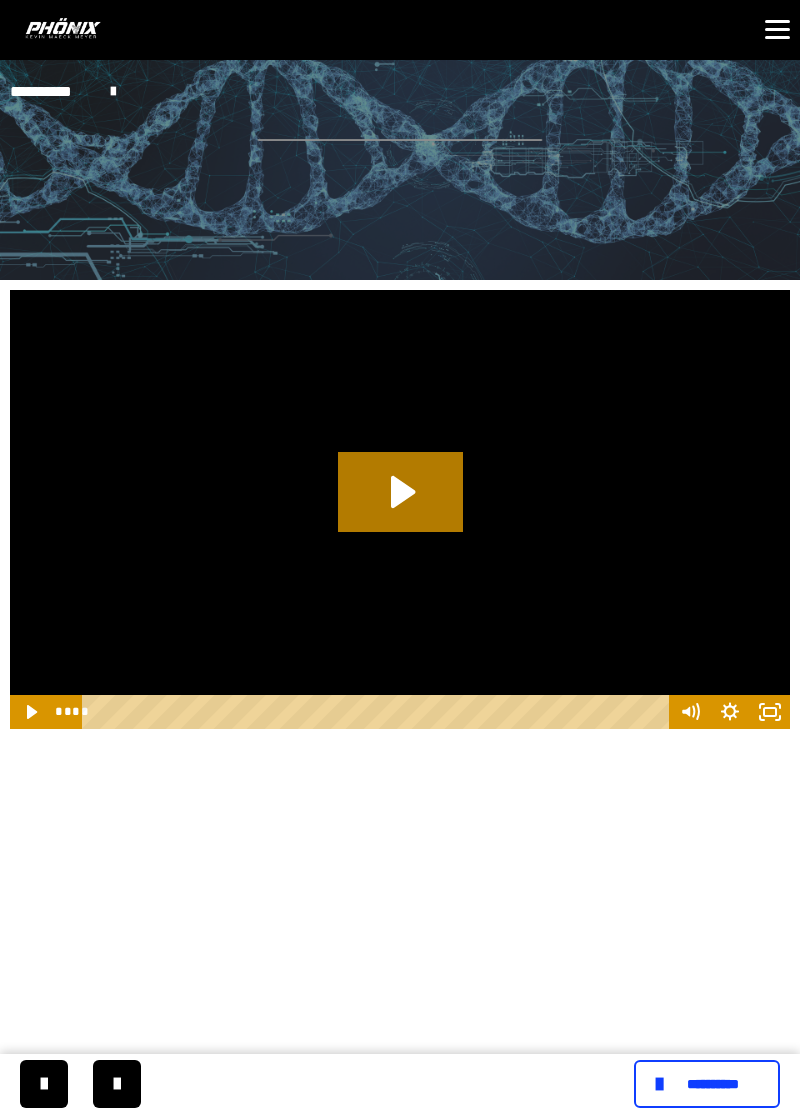 click 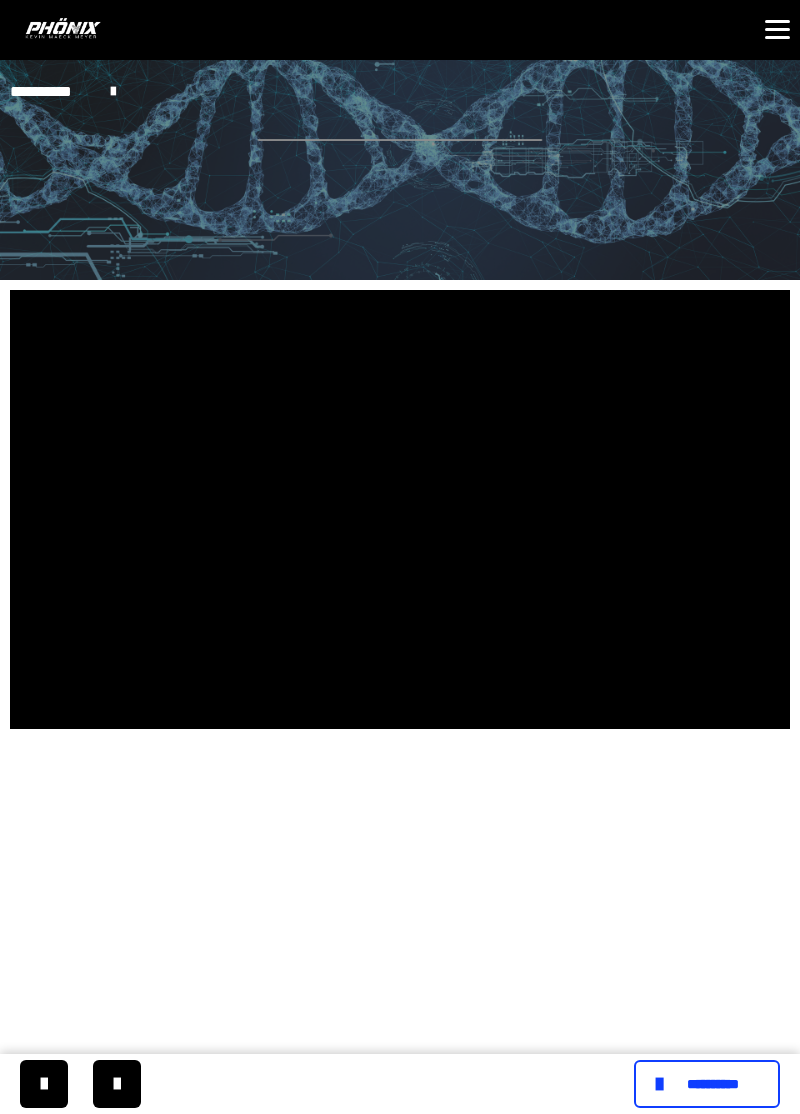 click at bounding box center [117, 1084] 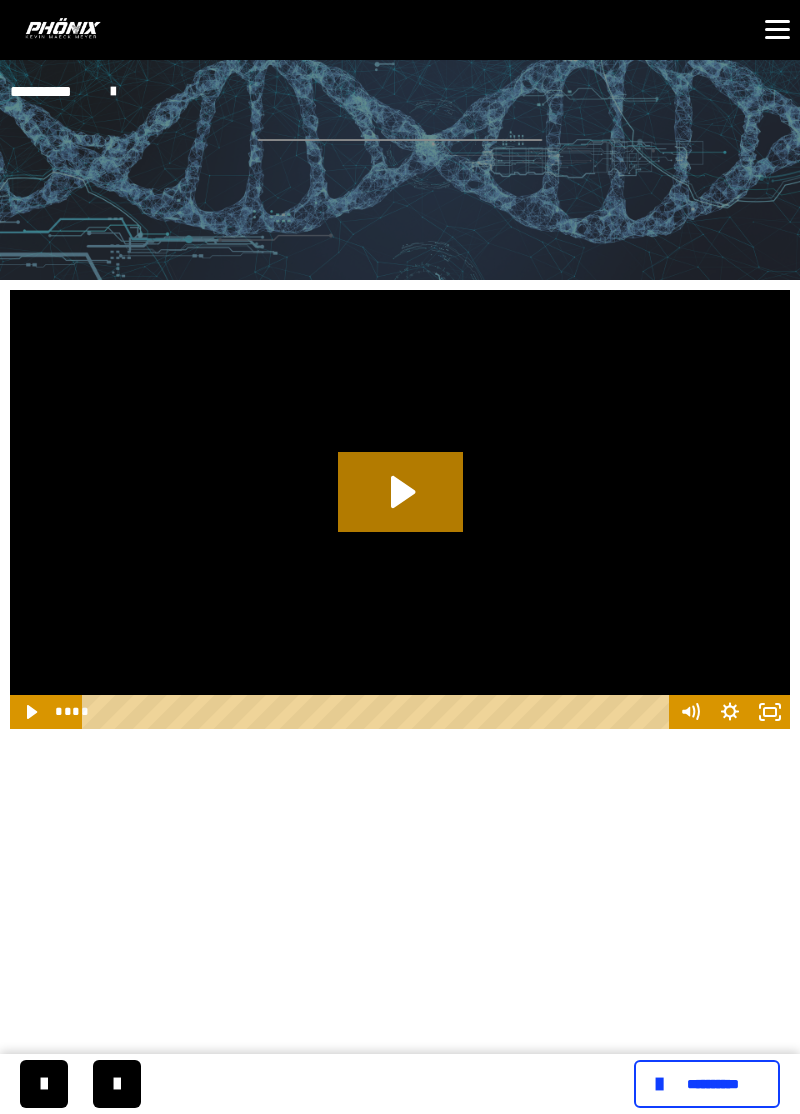 click 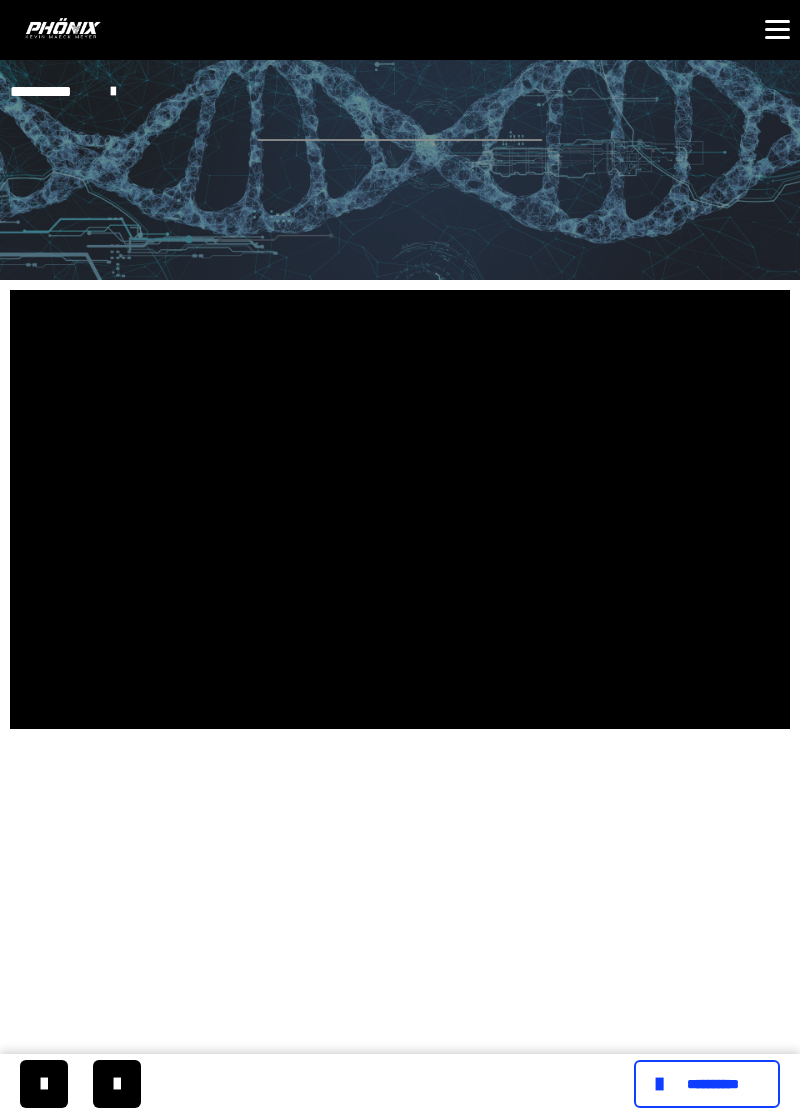 click at bounding box center (117, 1084) 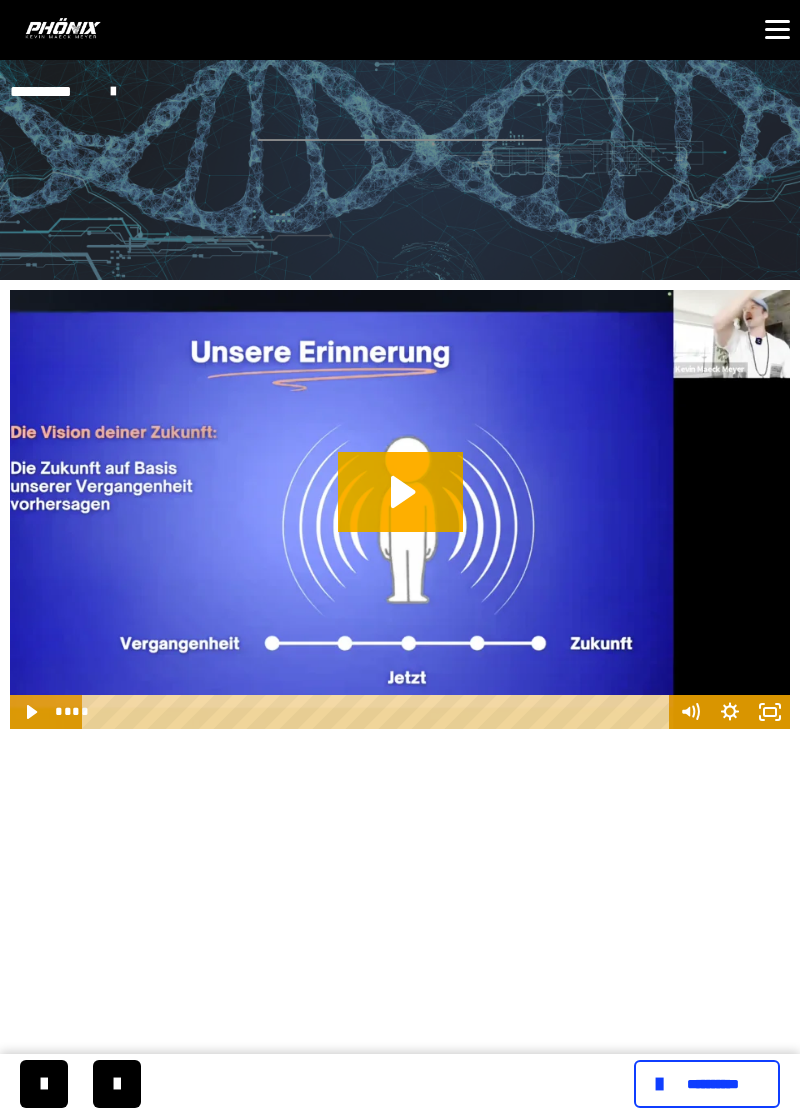 click 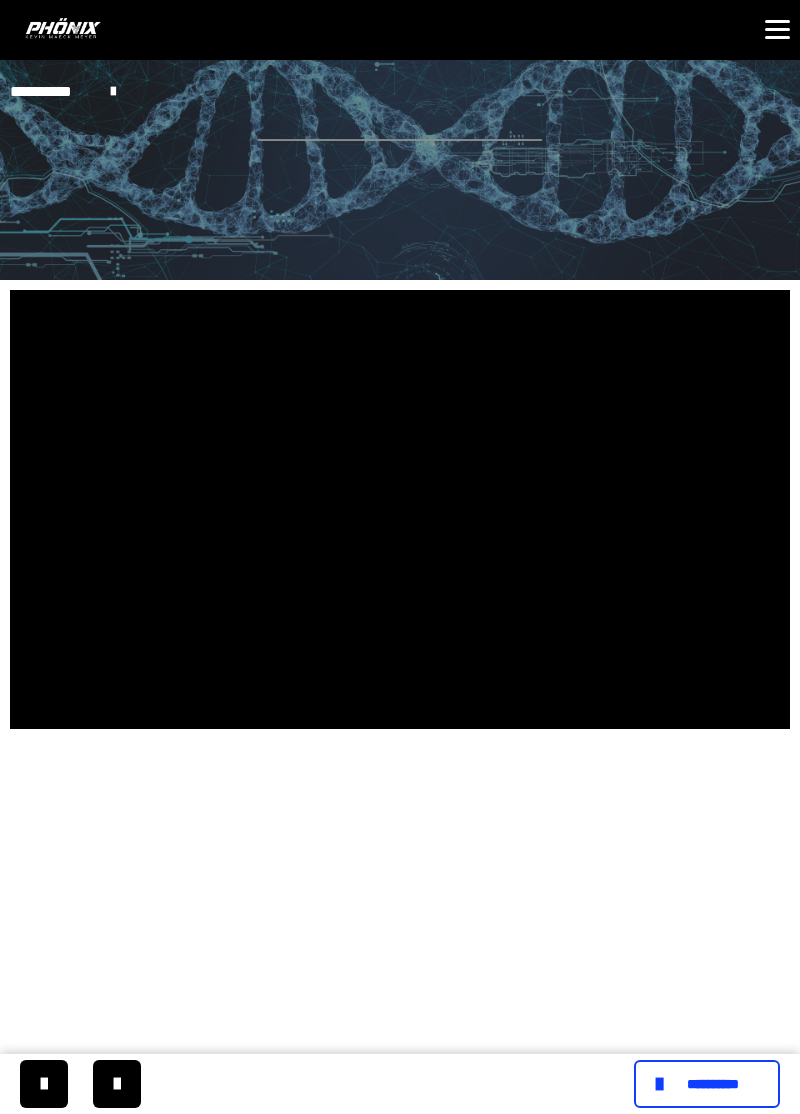 click at bounding box center (400, 509) 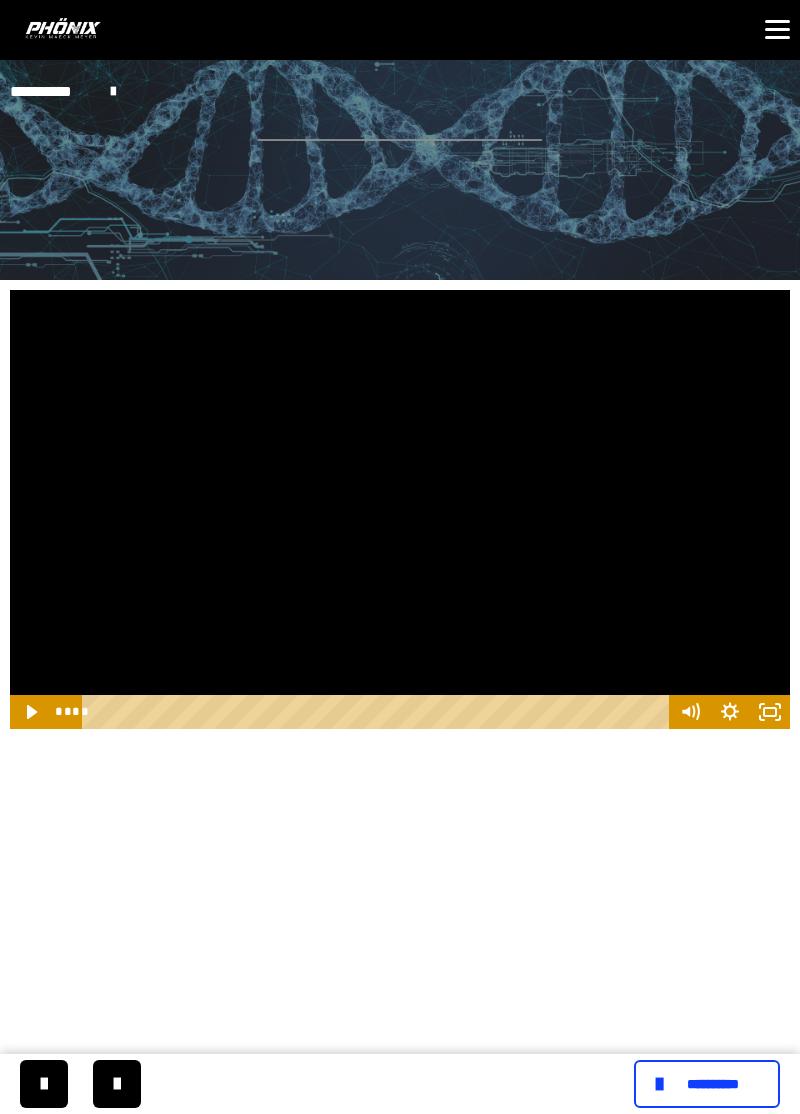 click at bounding box center (117, 1084) 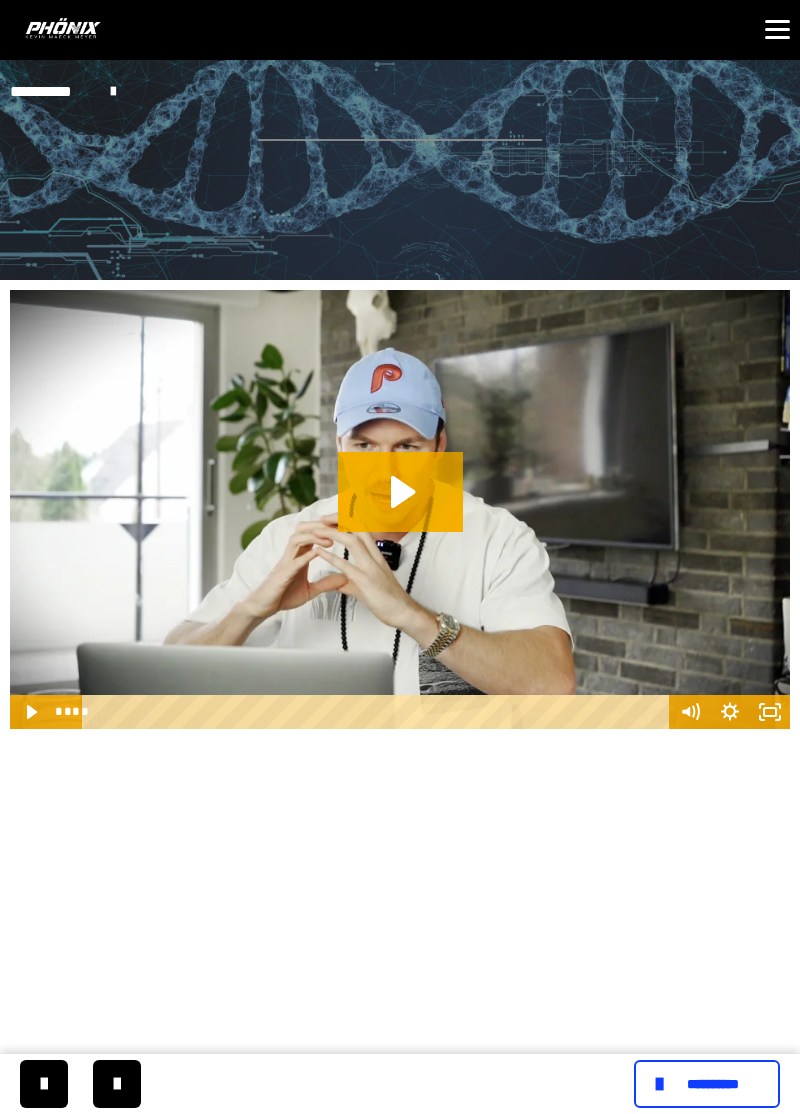 click 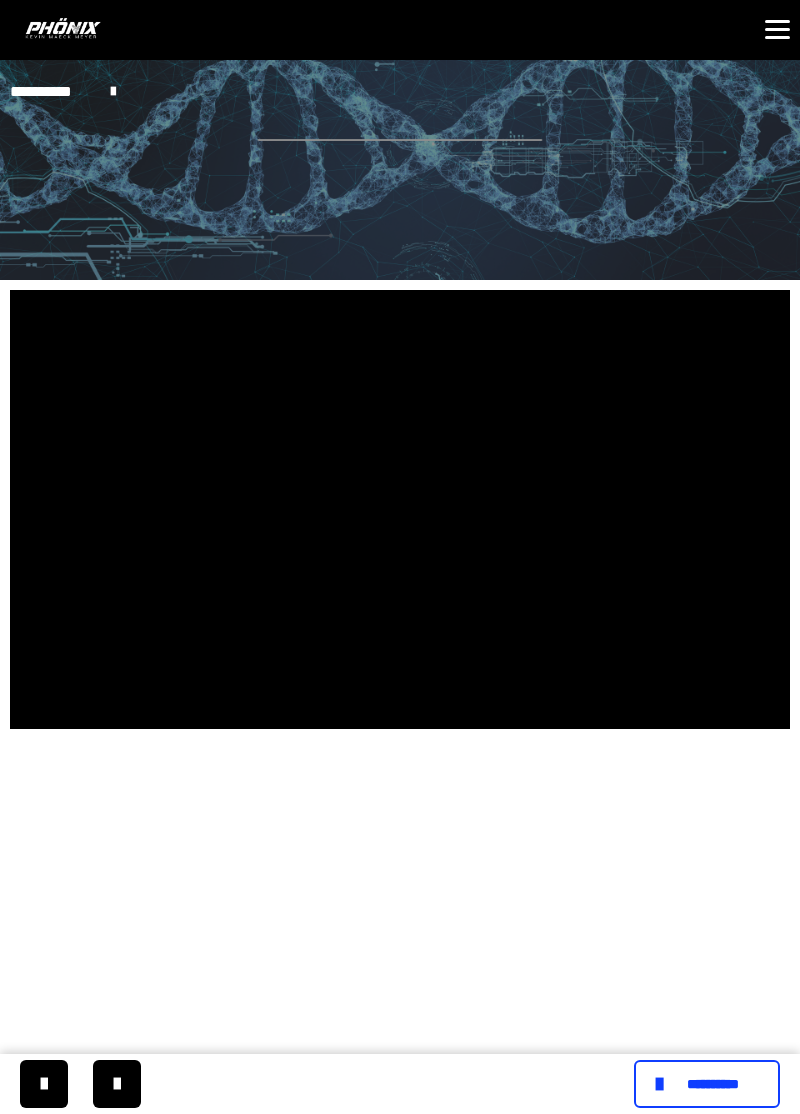 click on "**********" at bounding box center [707, 1084] 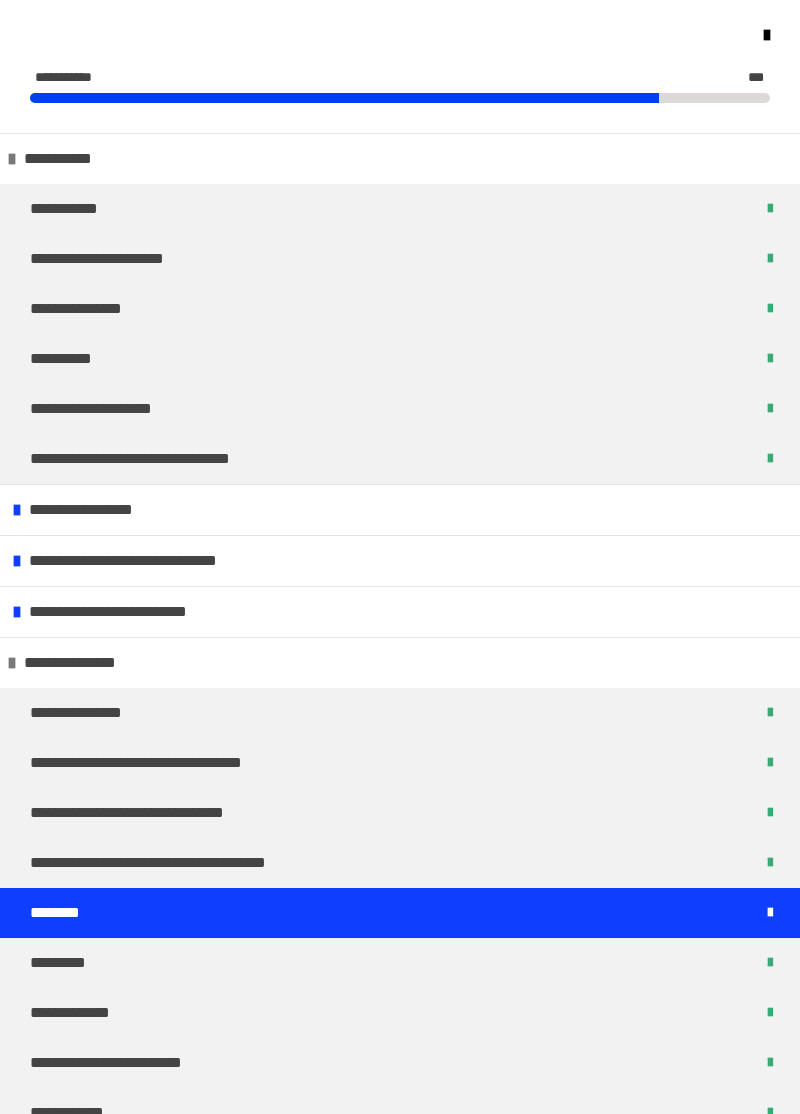 scroll, scrollTop: 0, scrollLeft: 0, axis: both 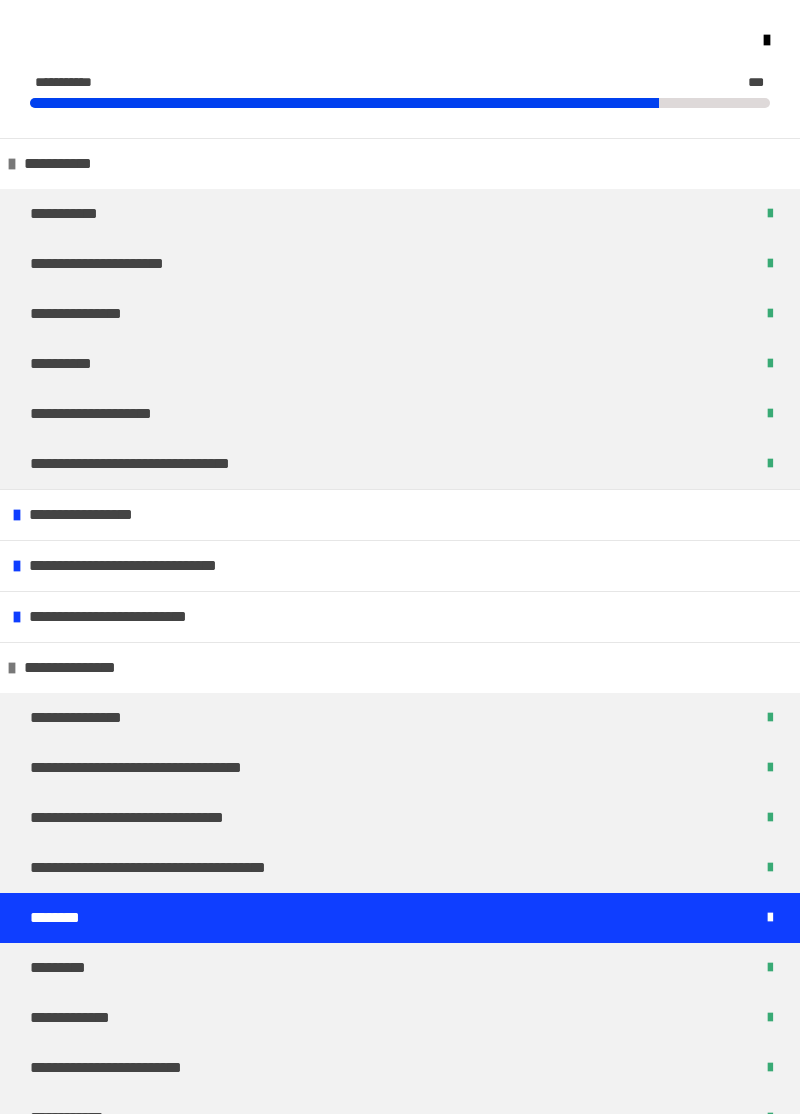 click on "**********" at bounding box center (400, 718) 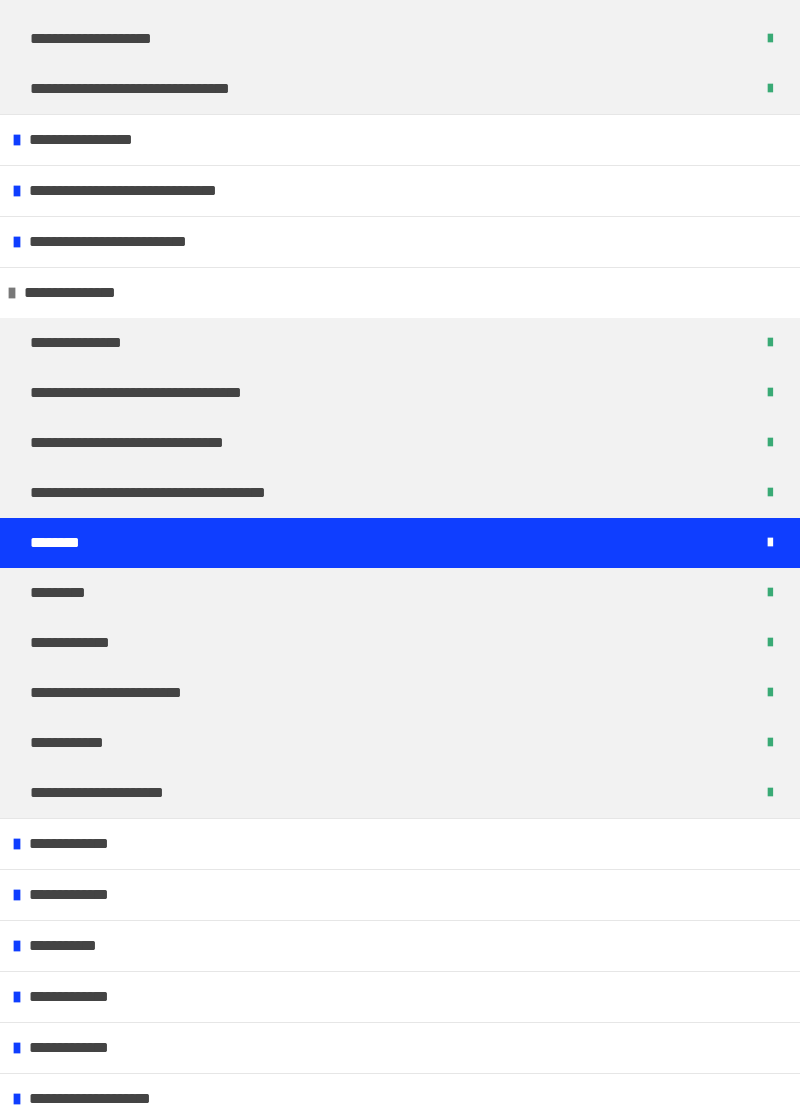 scroll, scrollTop: 439, scrollLeft: 0, axis: vertical 